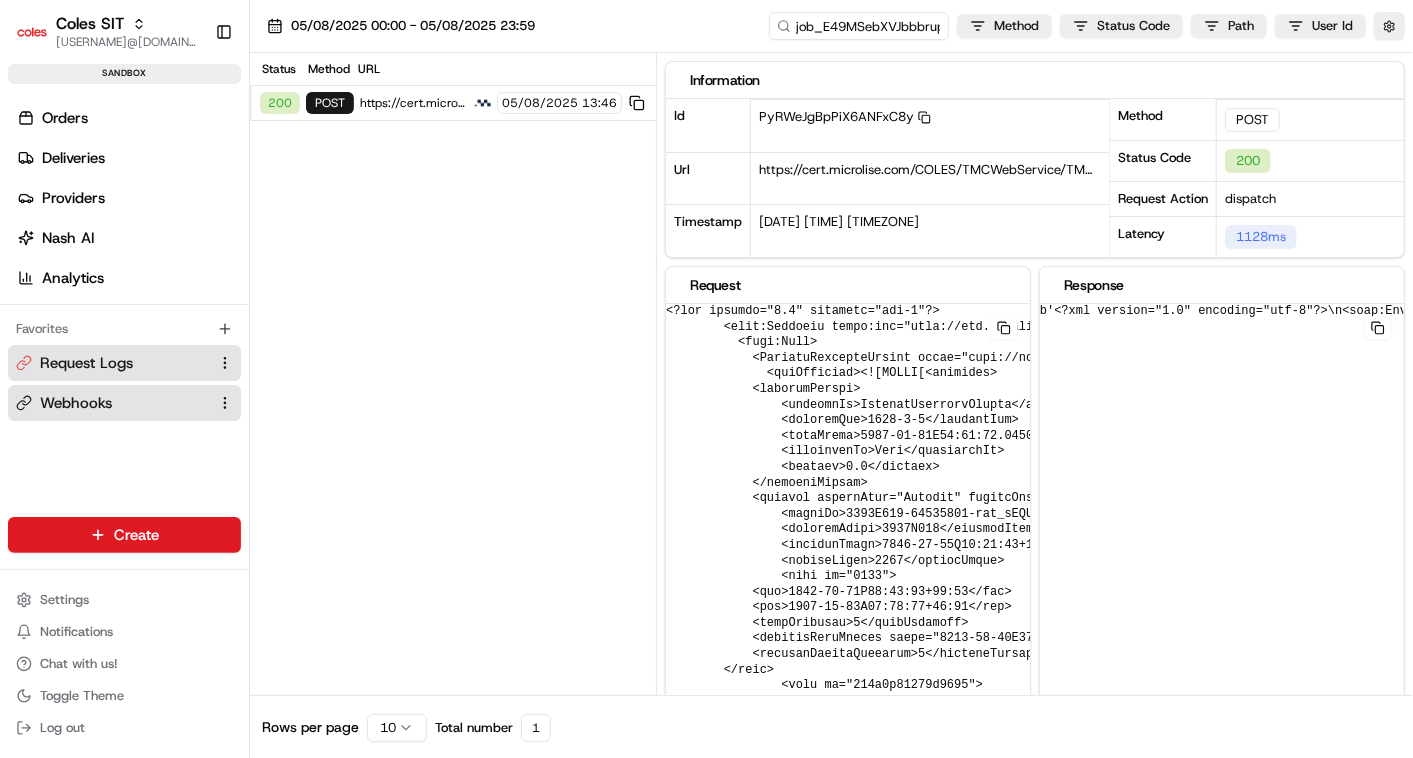 scroll, scrollTop: 0, scrollLeft: 0, axis: both 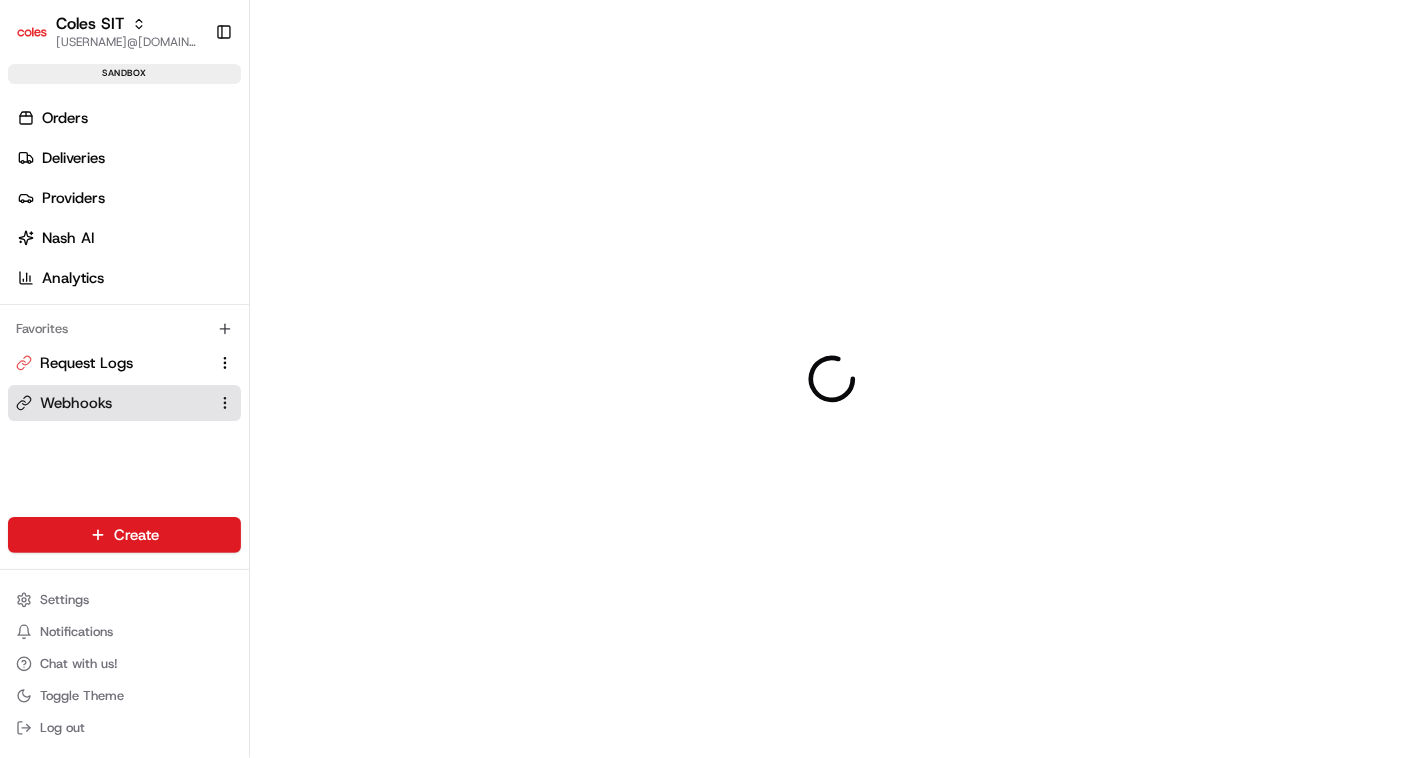 click at bounding box center (831, 1137) 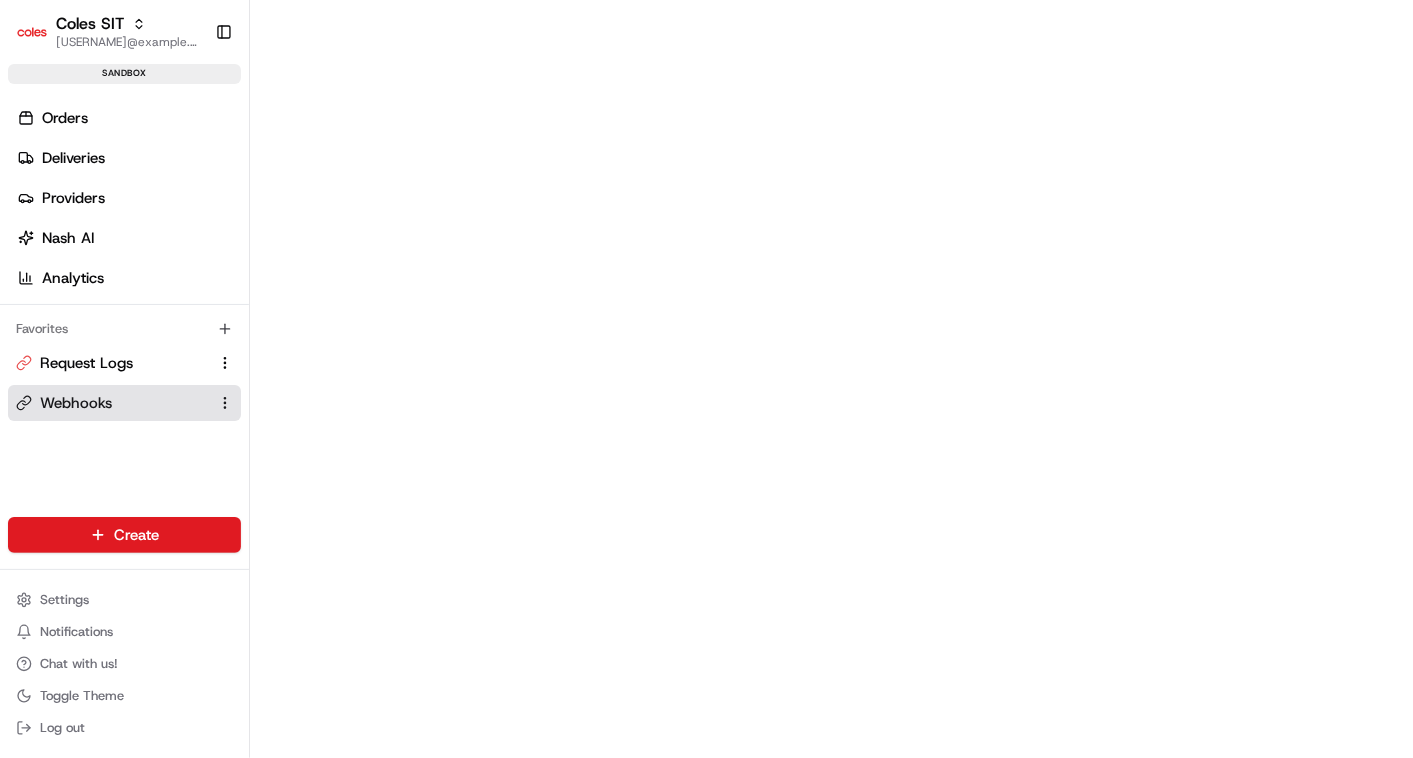 scroll, scrollTop: 0, scrollLeft: 0, axis: both 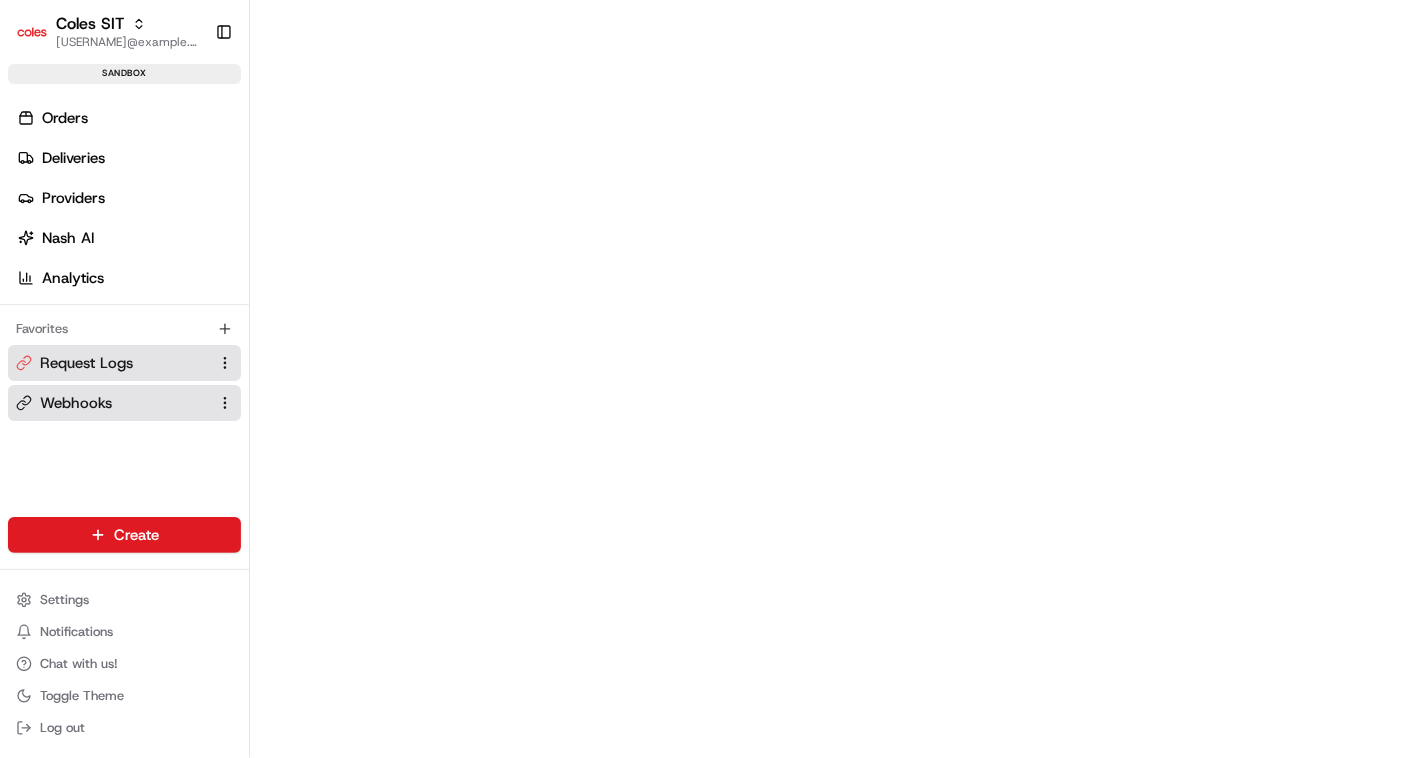 click on "Request Logs" at bounding box center (86, 363) 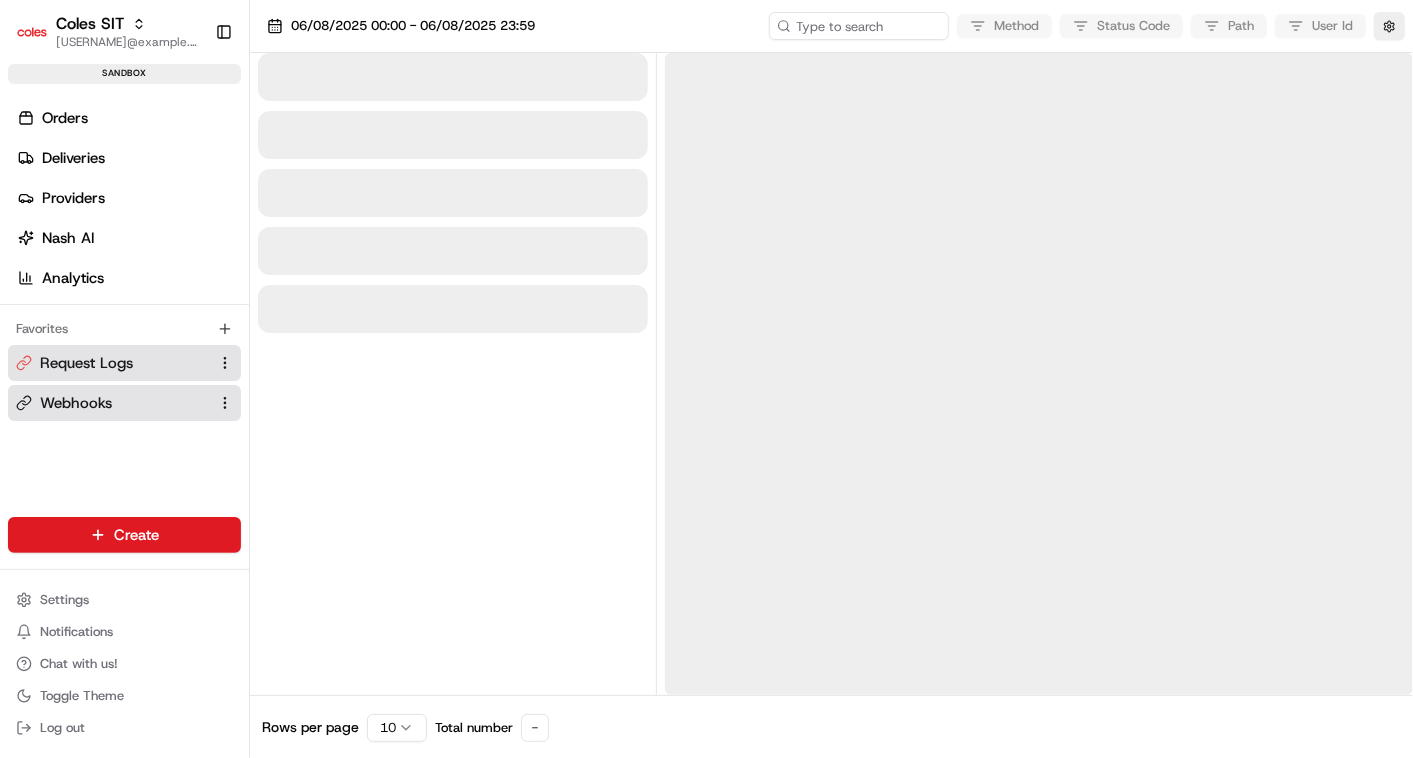 click on "Webhooks" at bounding box center [76, 403] 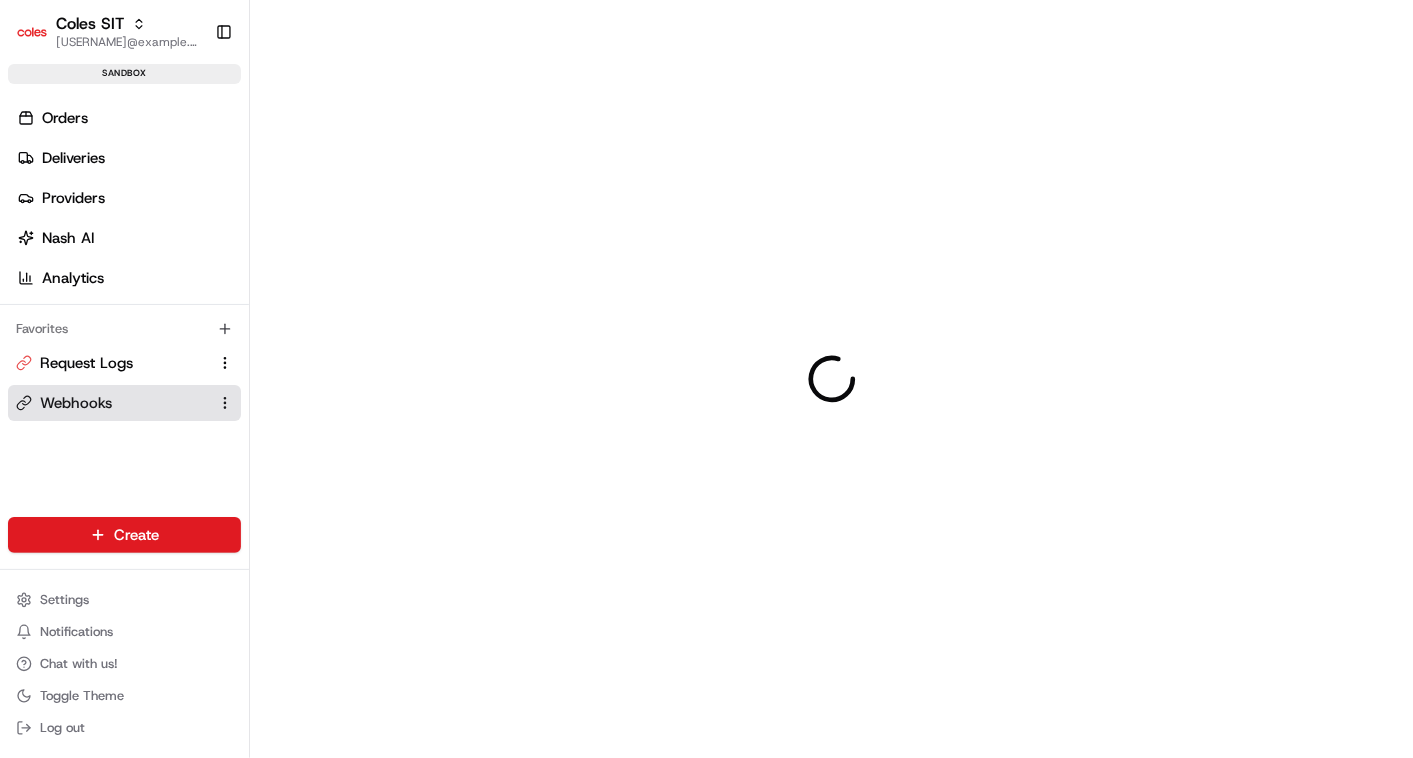 click on "Webhooks" at bounding box center (76, 403) 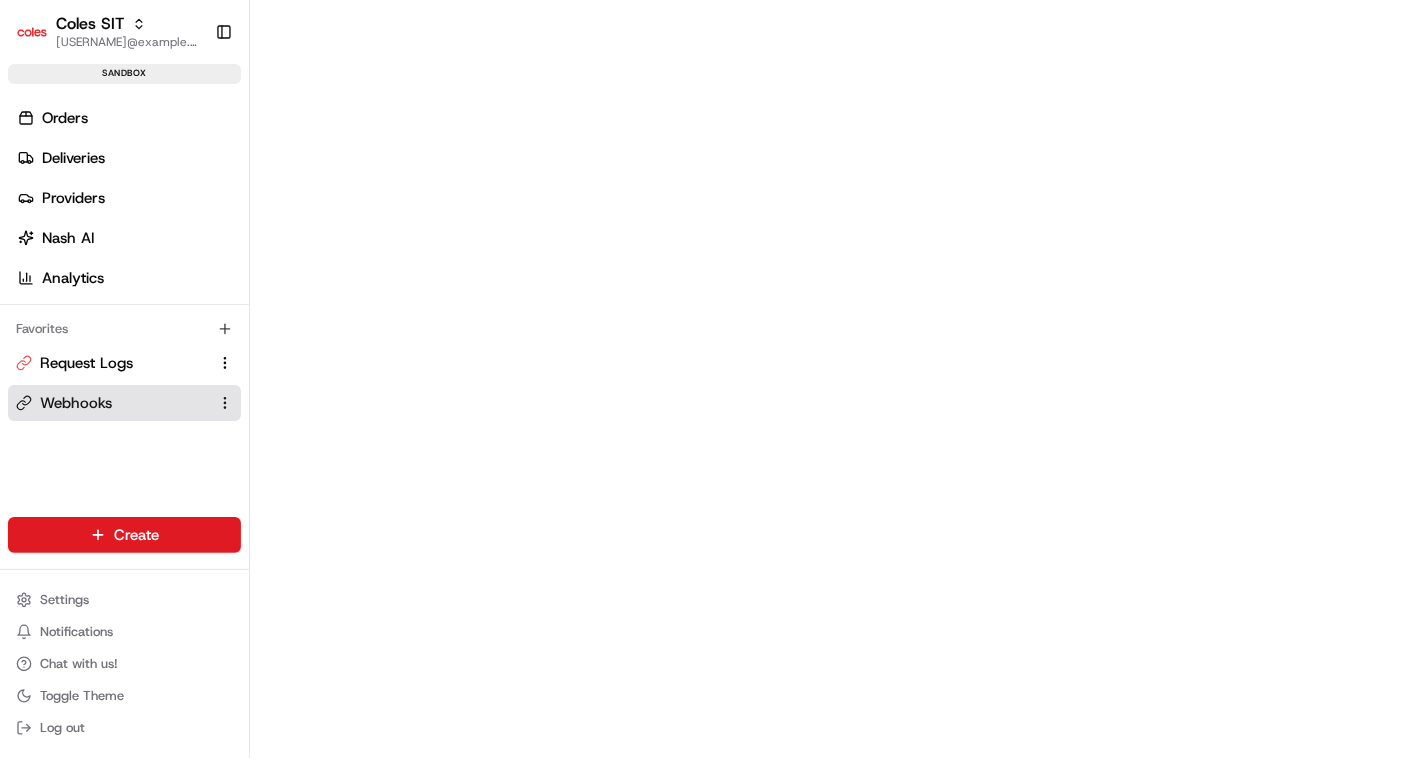click on "Webhooks" at bounding box center [76, 403] 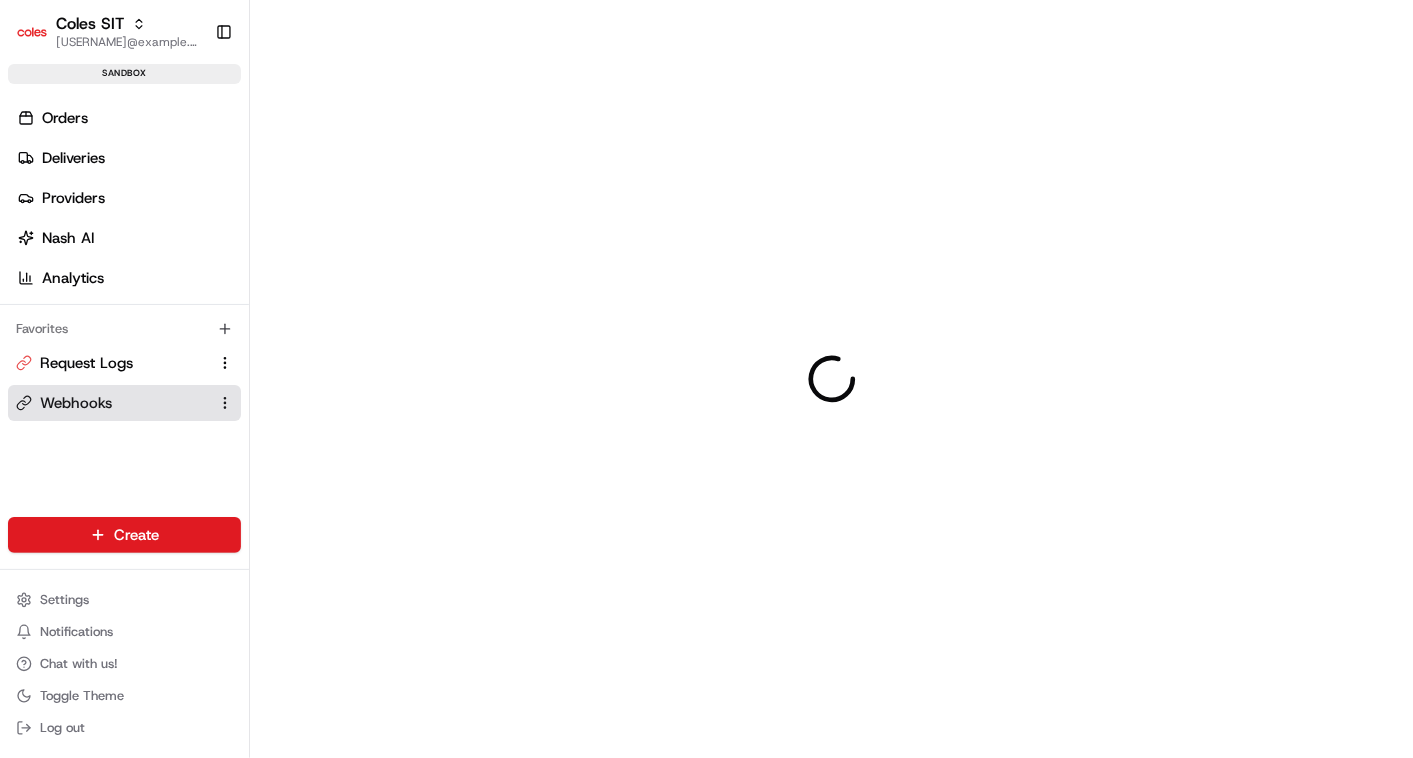 scroll, scrollTop: 0, scrollLeft: 0, axis: both 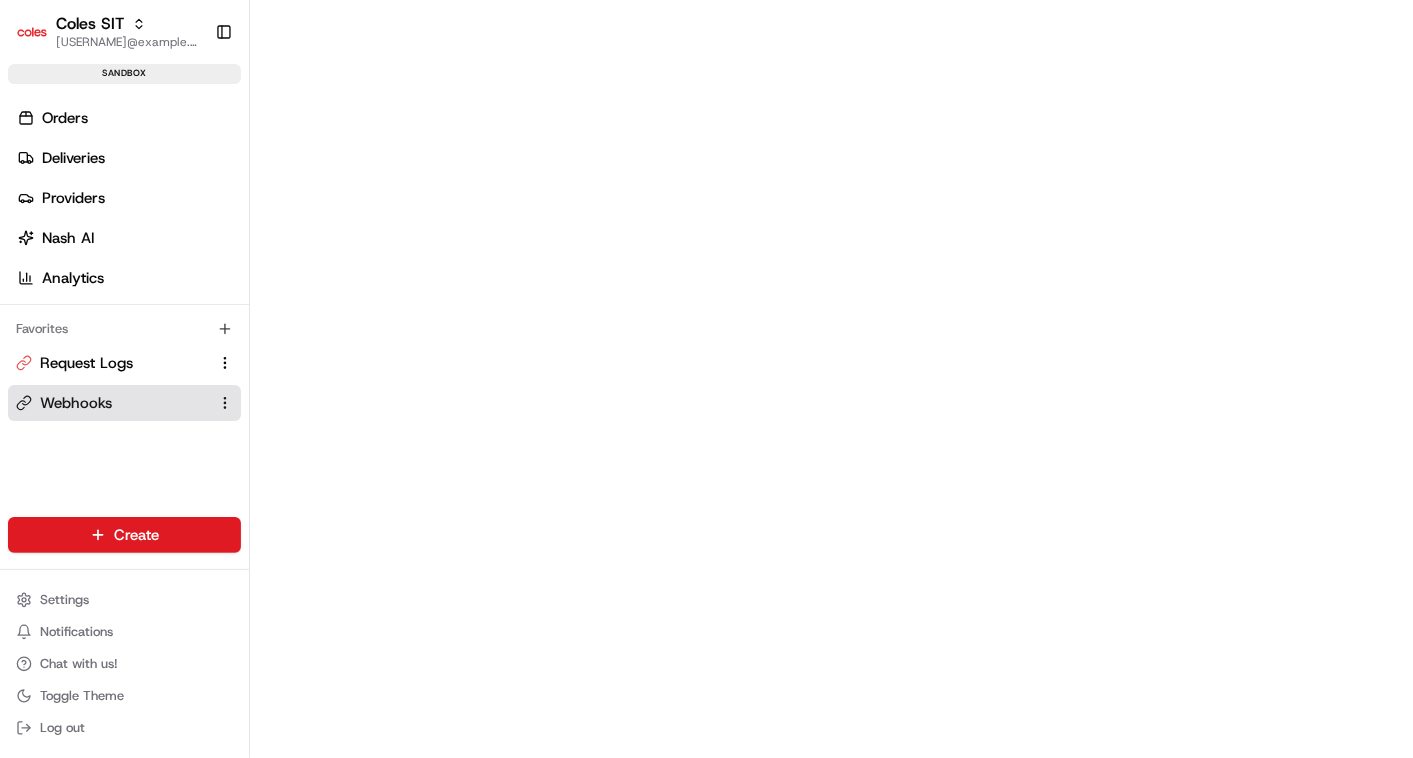 click on "Webhooks" at bounding box center (76, 403) 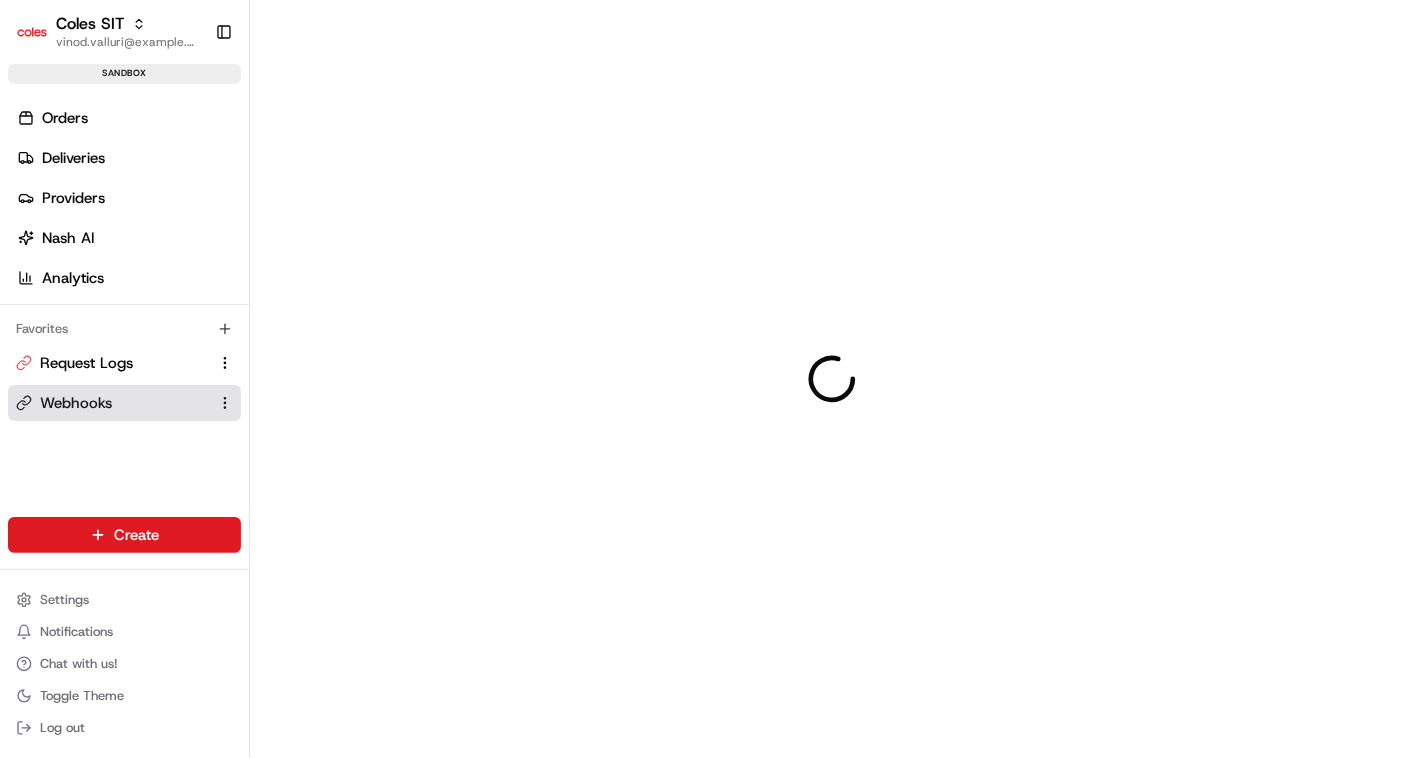 scroll, scrollTop: 0, scrollLeft: 0, axis: both 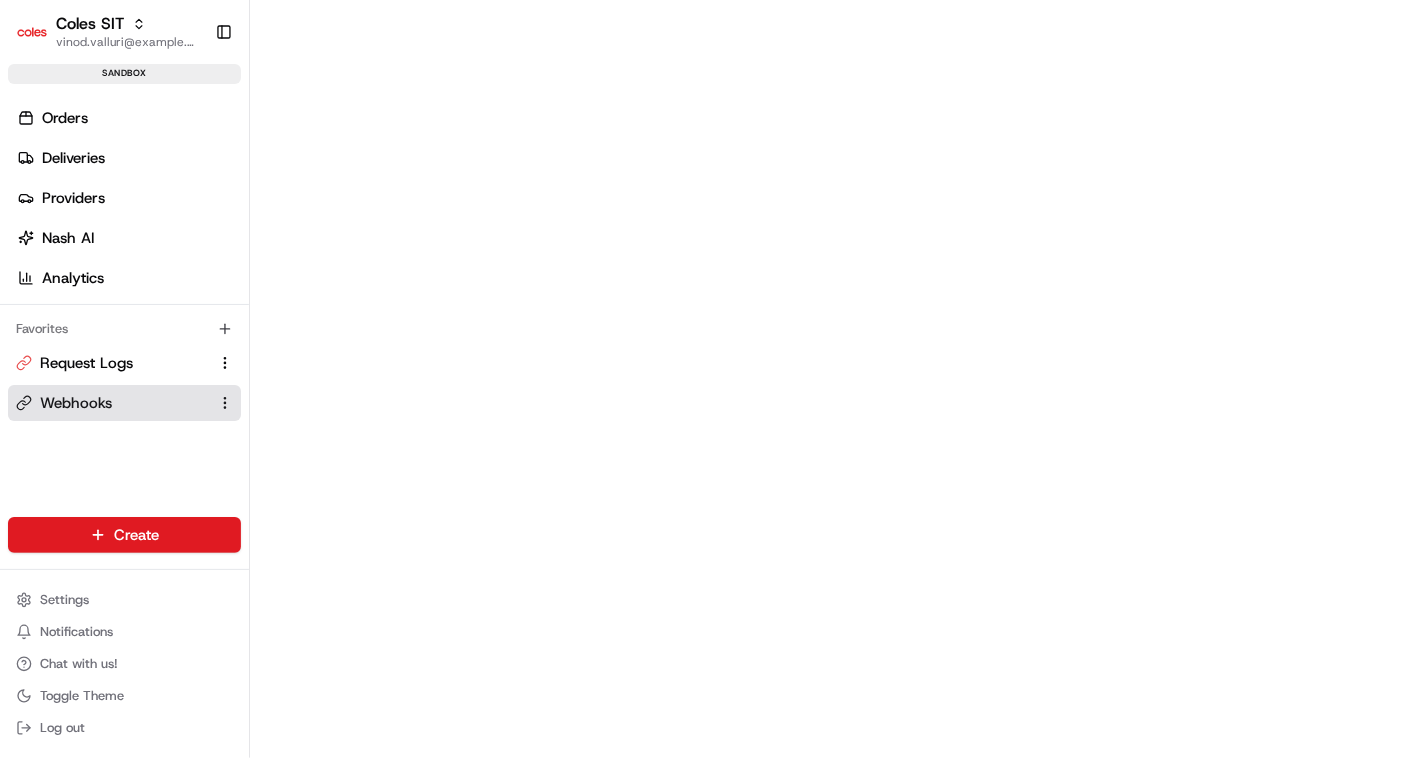 click on "Request Logs Webhooks" at bounding box center (124, 383) 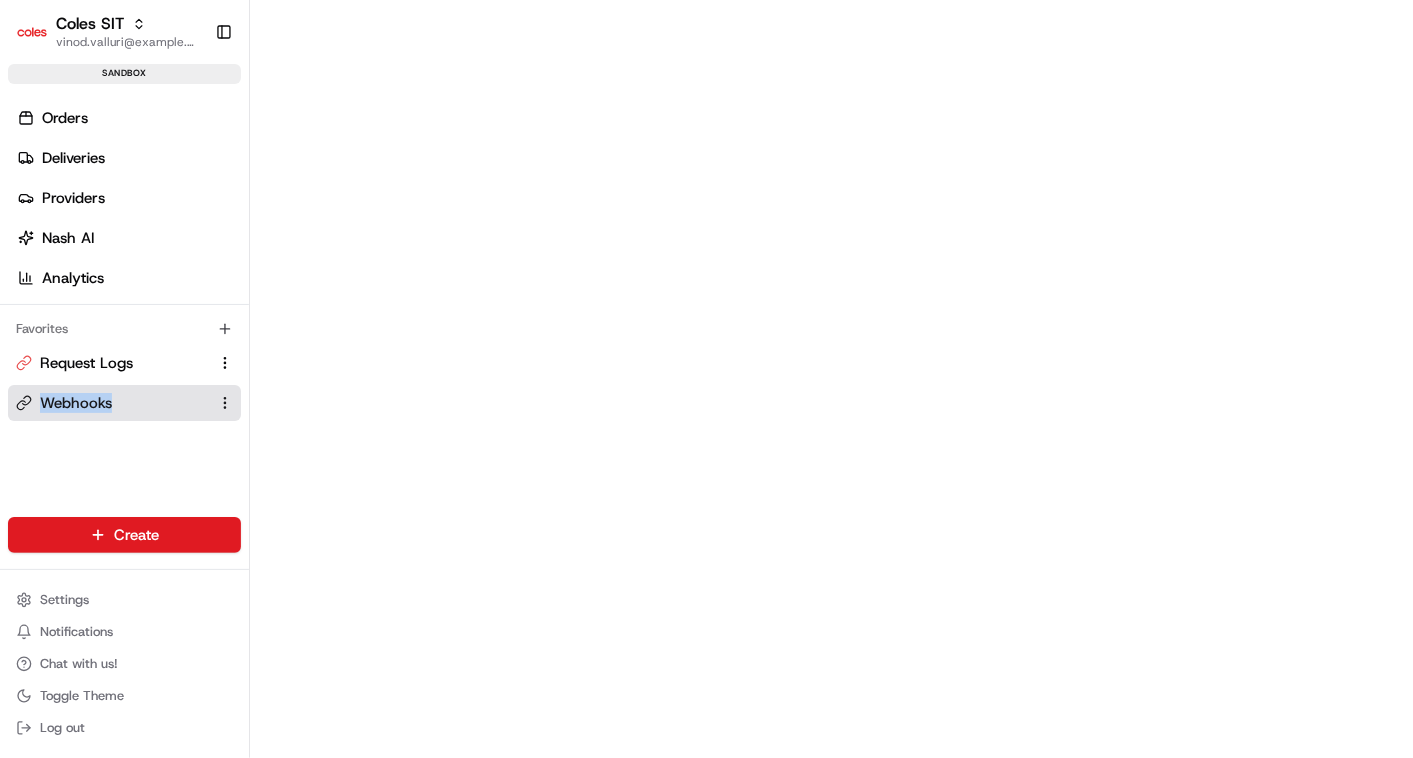 drag, startPoint x: 83, startPoint y: 382, endPoint x: 82, endPoint y: 366, distance: 16.03122 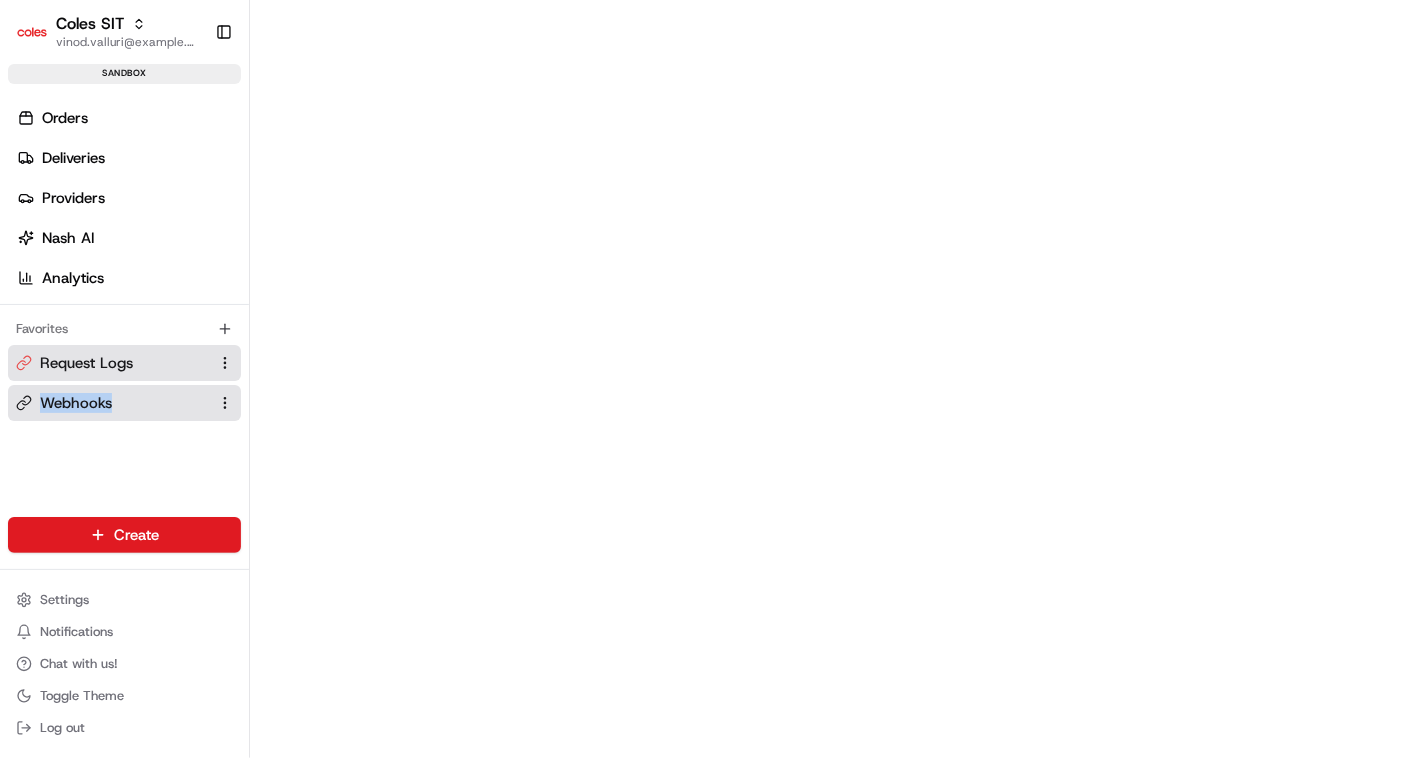 click on "Request Logs" at bounding box center (86, 363) 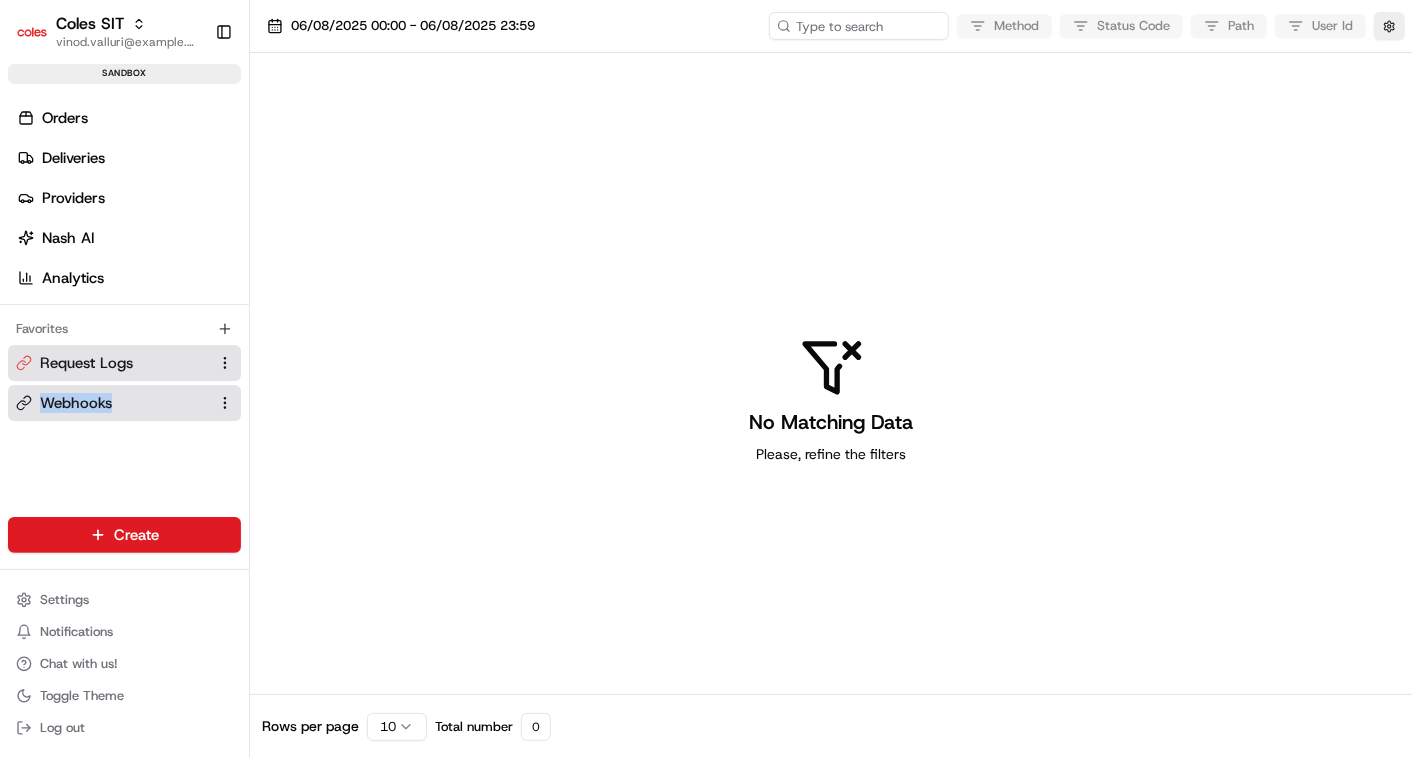 drag, startPoint x: 82, startPoint y: 366, endPoint x: 77, endPoint y: 403, distance: 37.336308 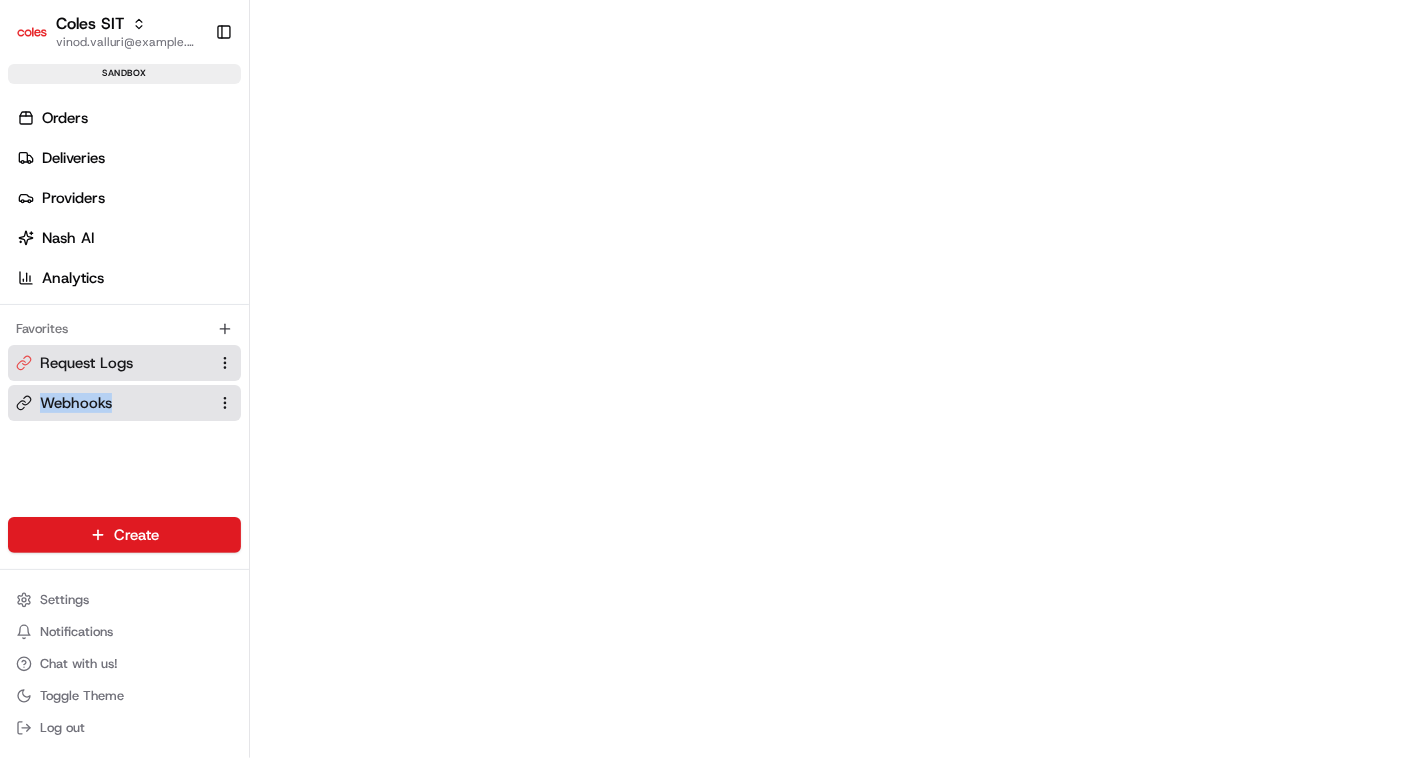 click on "Request Logs" at bounding box center (86, 363) 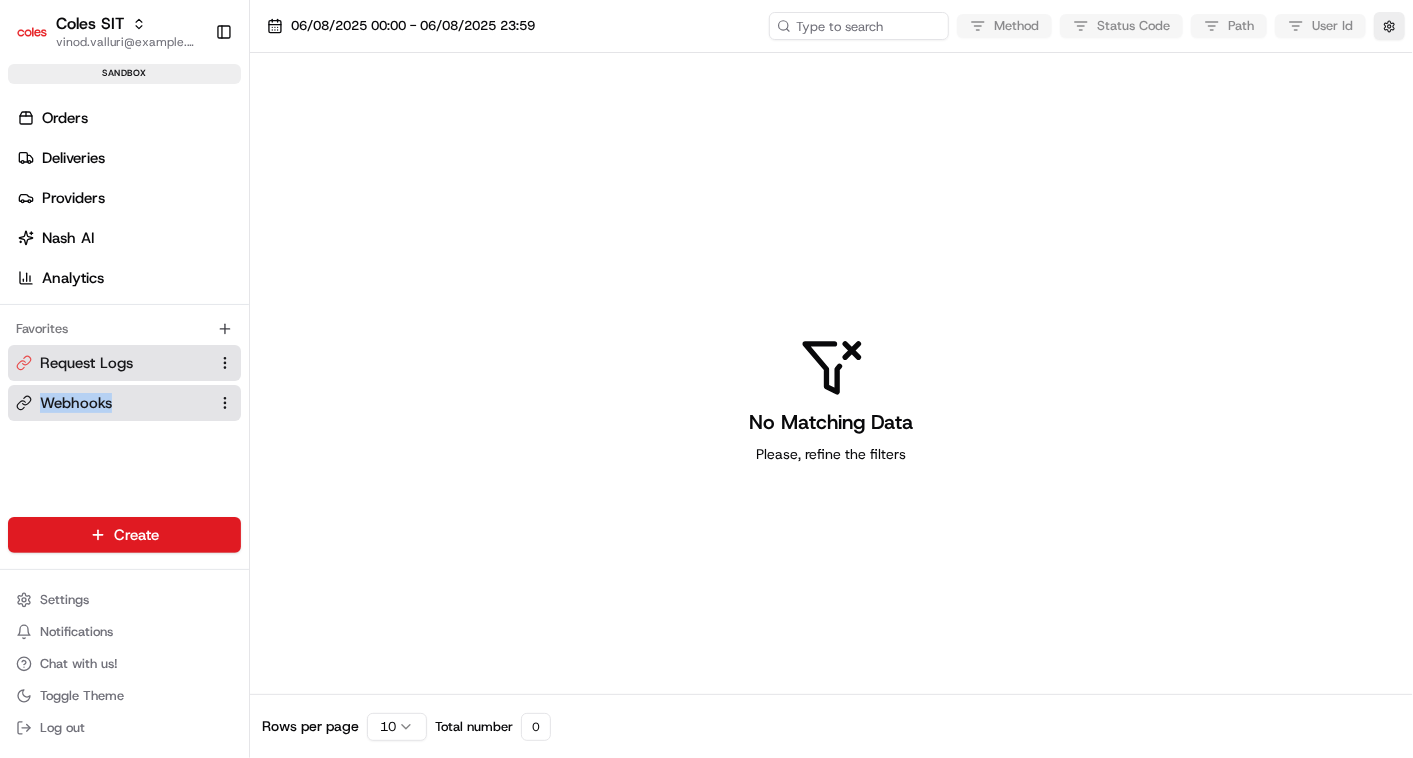 click on "Webhooks" at bounding box center (76, 403) 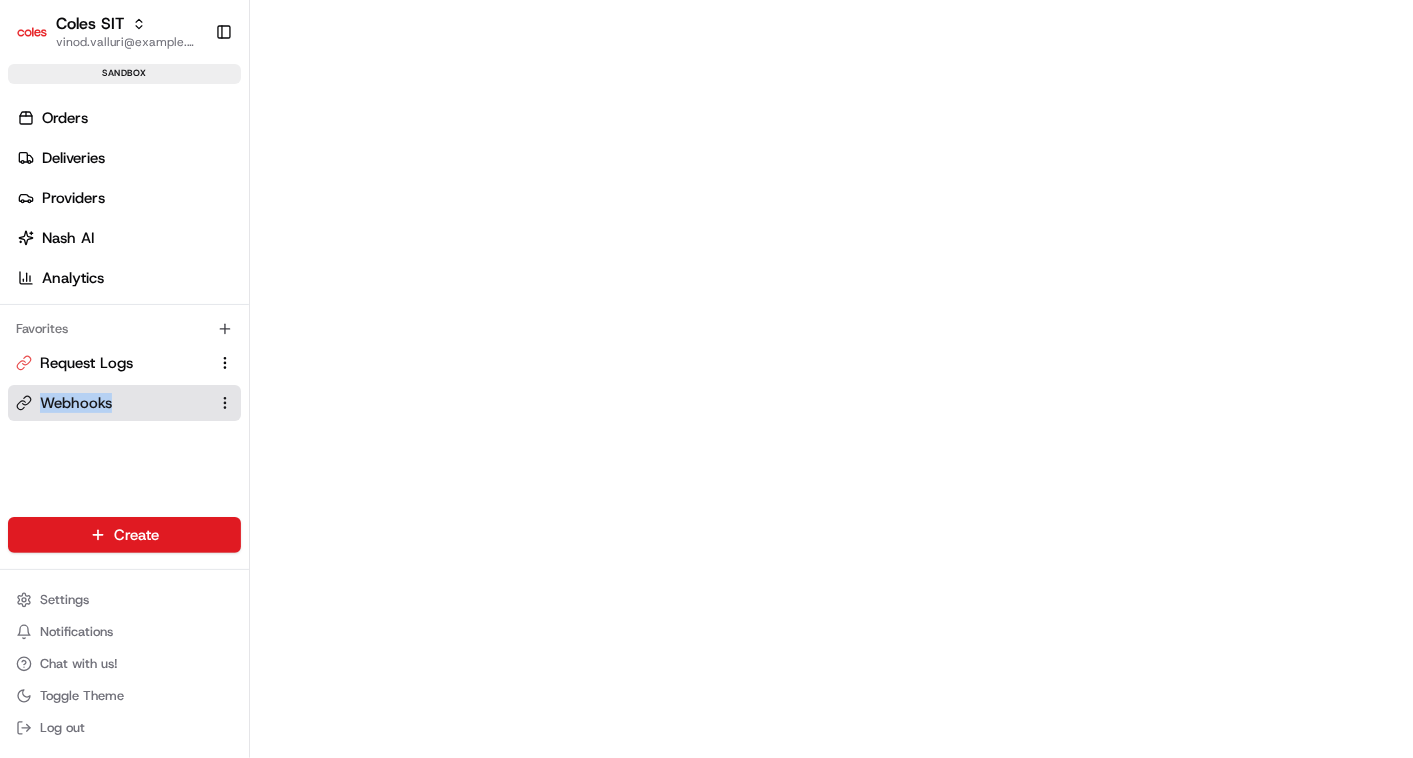 click on "Webhooks" at bounding box center (76, 403) 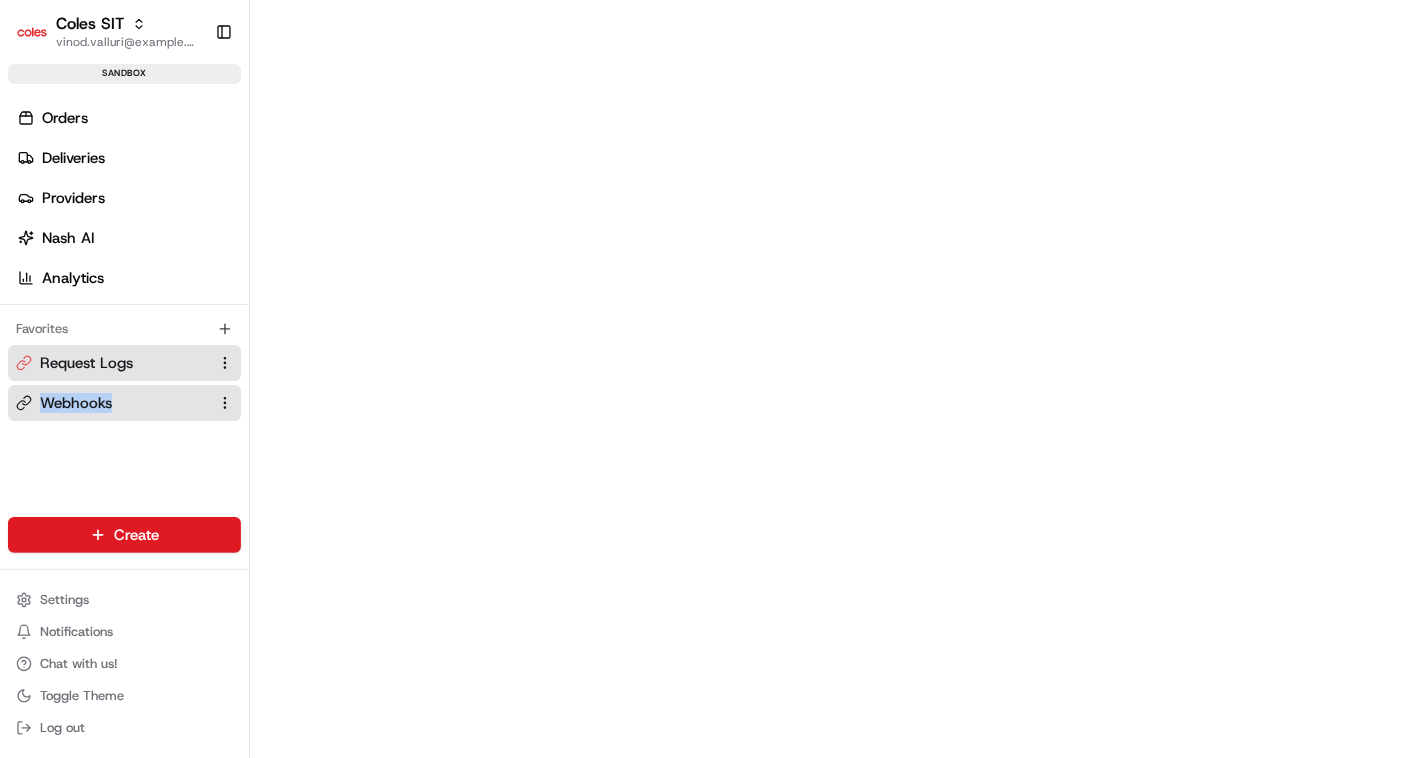 drag, startPoint x: 105, startPoint y: 408, endPoint x: 71, endPoint y: 365, distance: 54.81788 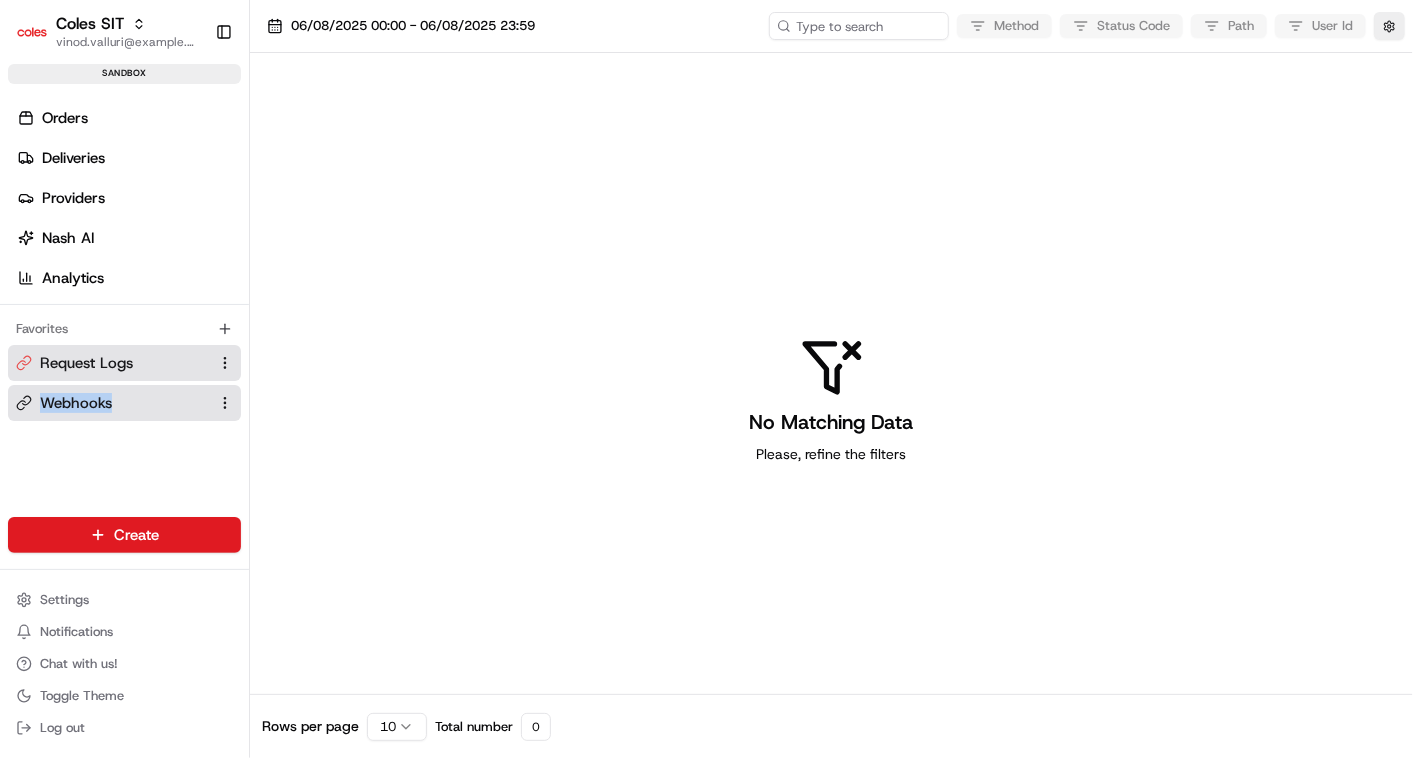 drag, startPoint x: 71, startPoint y: 365, endPoint x: 65, endPoint y: 398, distance: 33.54102 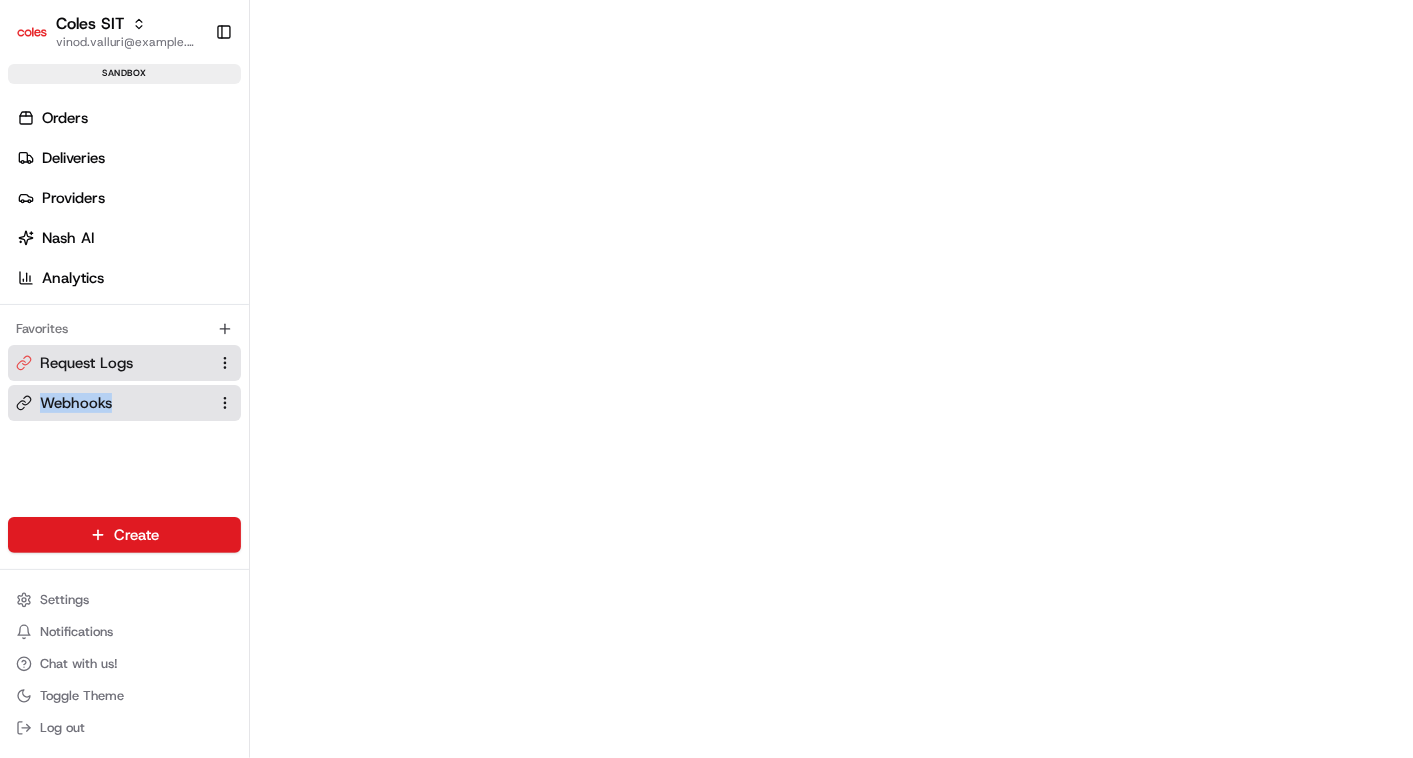 click on "Request Logs" at bounding box center (86, 363) 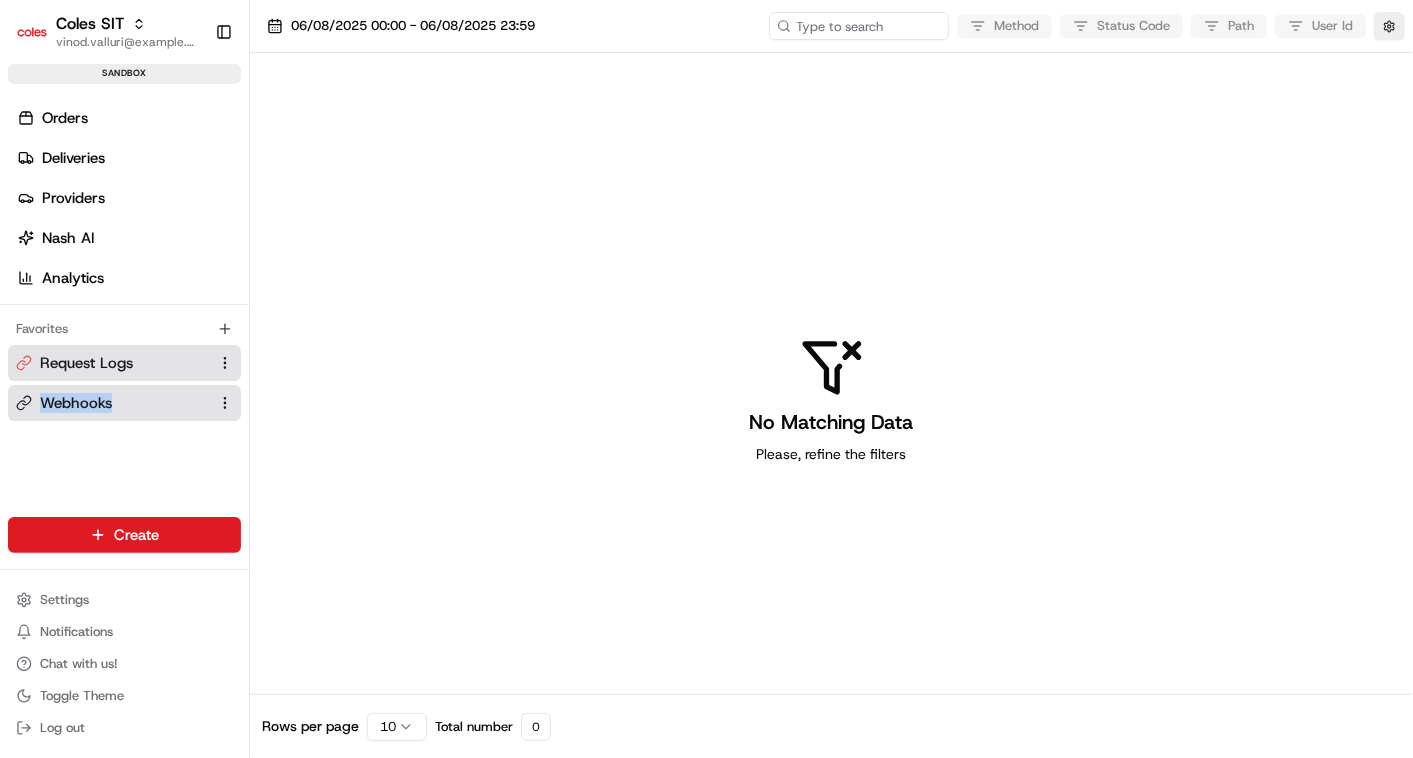 drag, startPoint x: 96, startPoint y: 363, endPoint x: 97, endPoint y: 397, distance: 34.0147 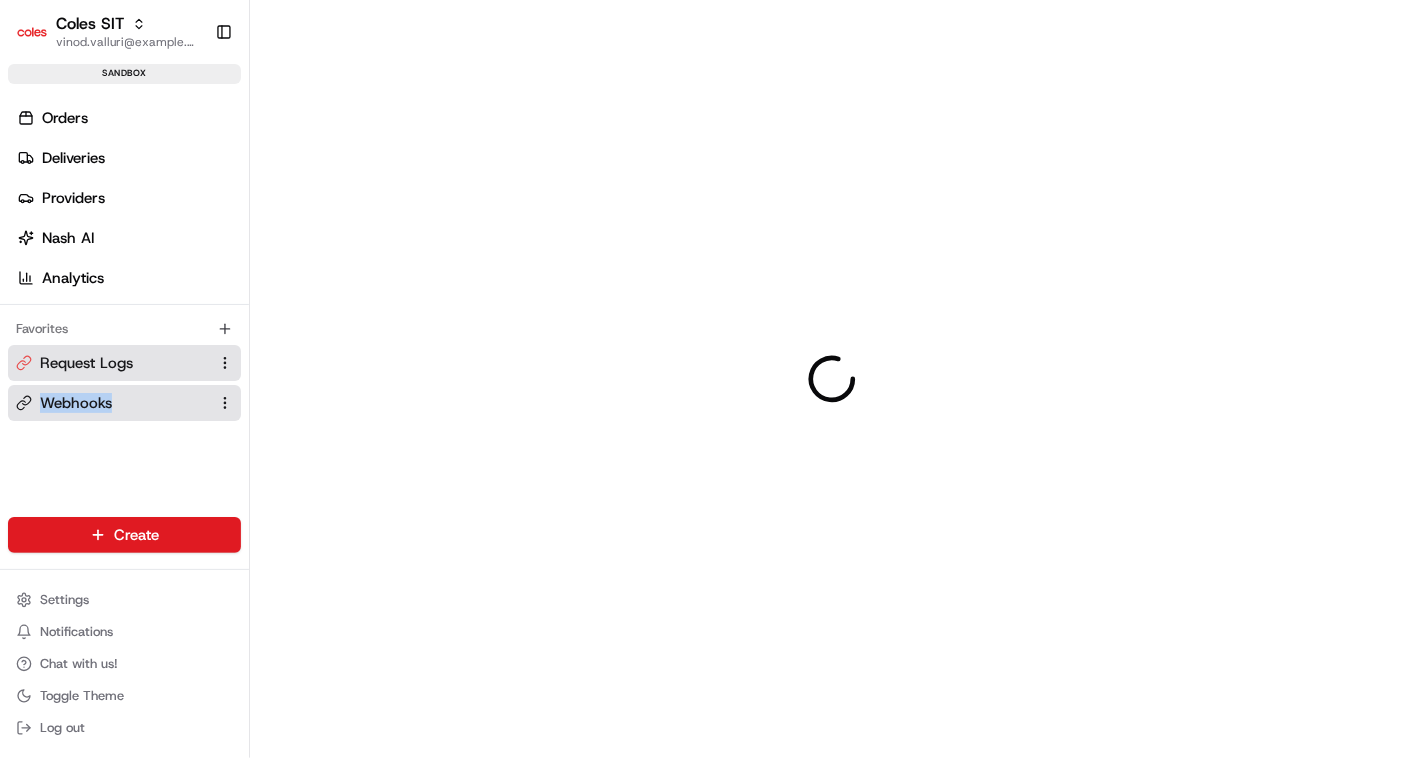 click on "Request Logs" at bounding box center (86, 363) 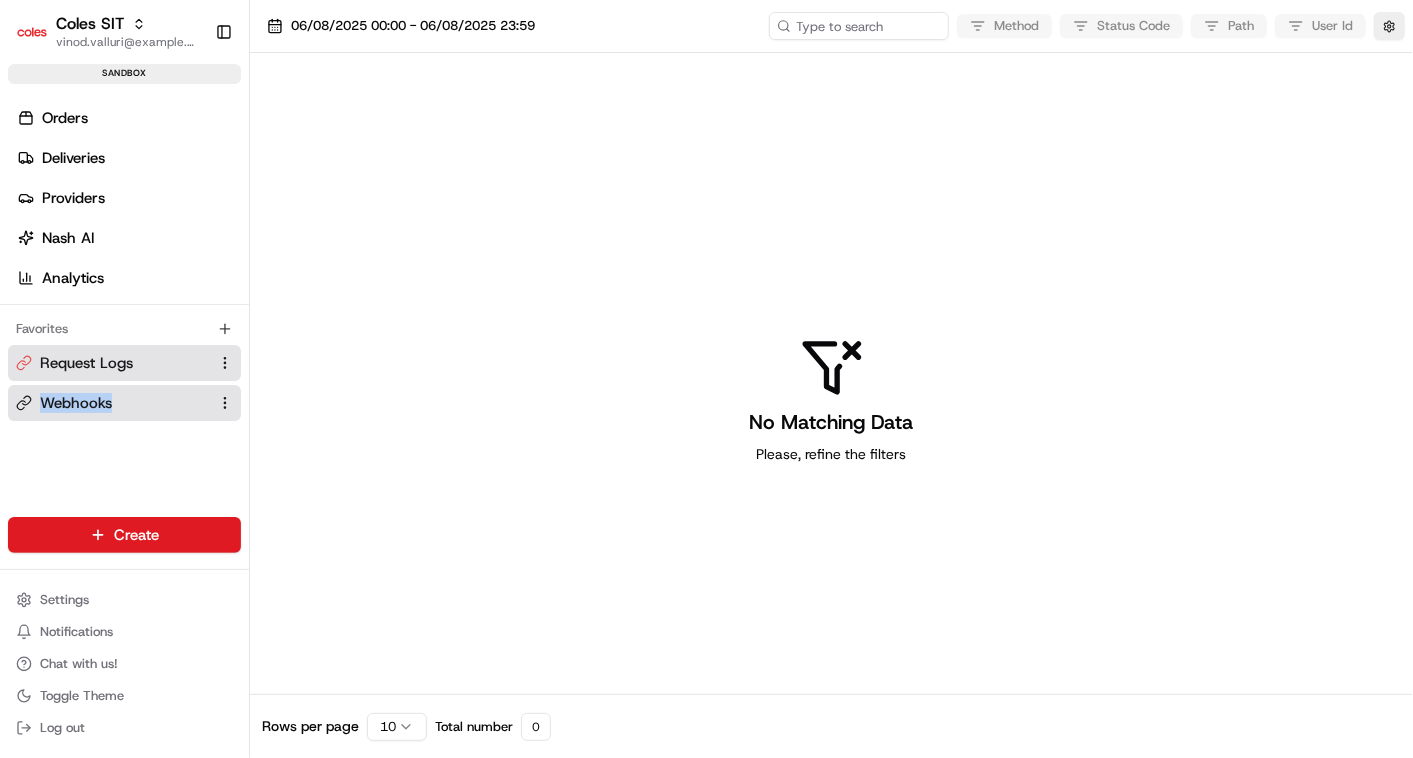 drag, startPoint x: 100, startPoint y: 368, endPoint x: 88, endPoint y: 408, distance: 41.761227 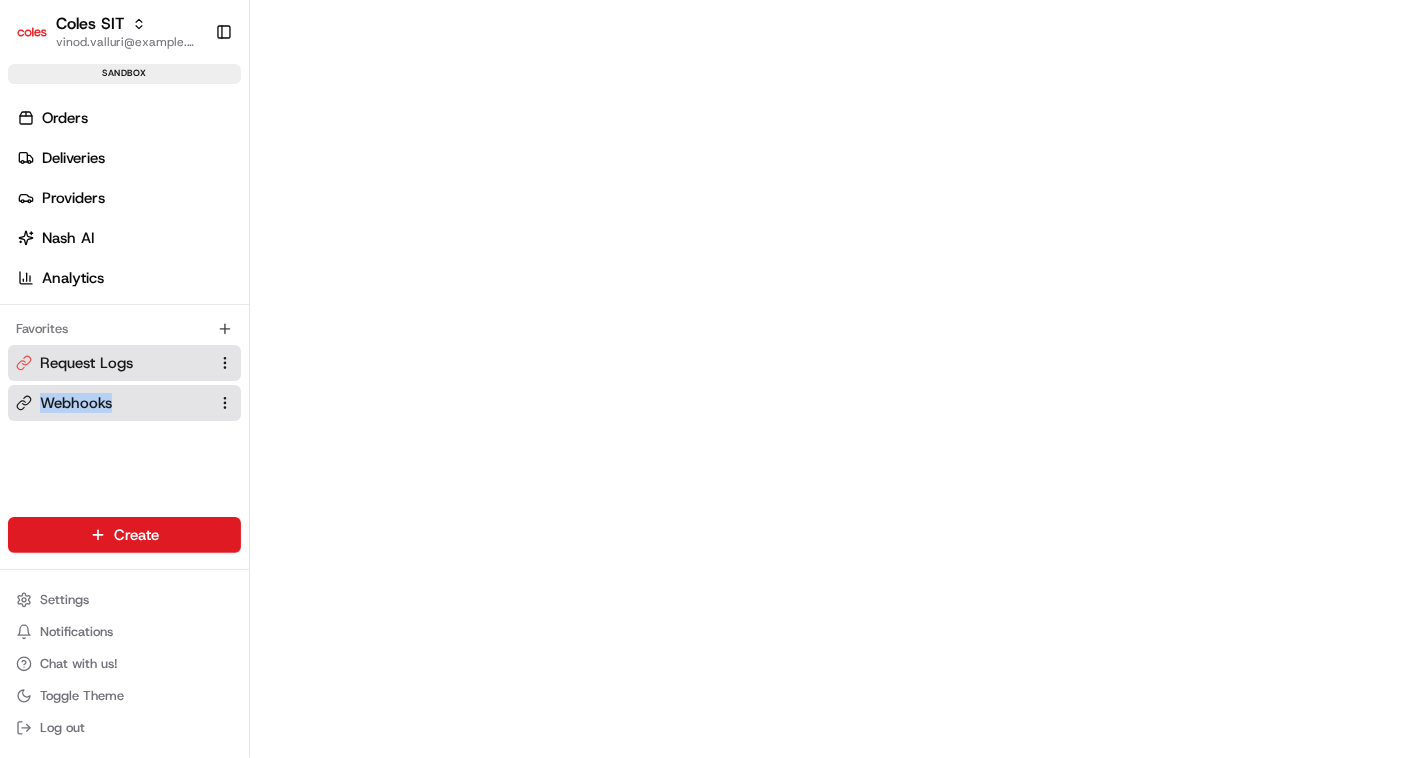 click on "Request Logs" at bounding box center (86, 363) 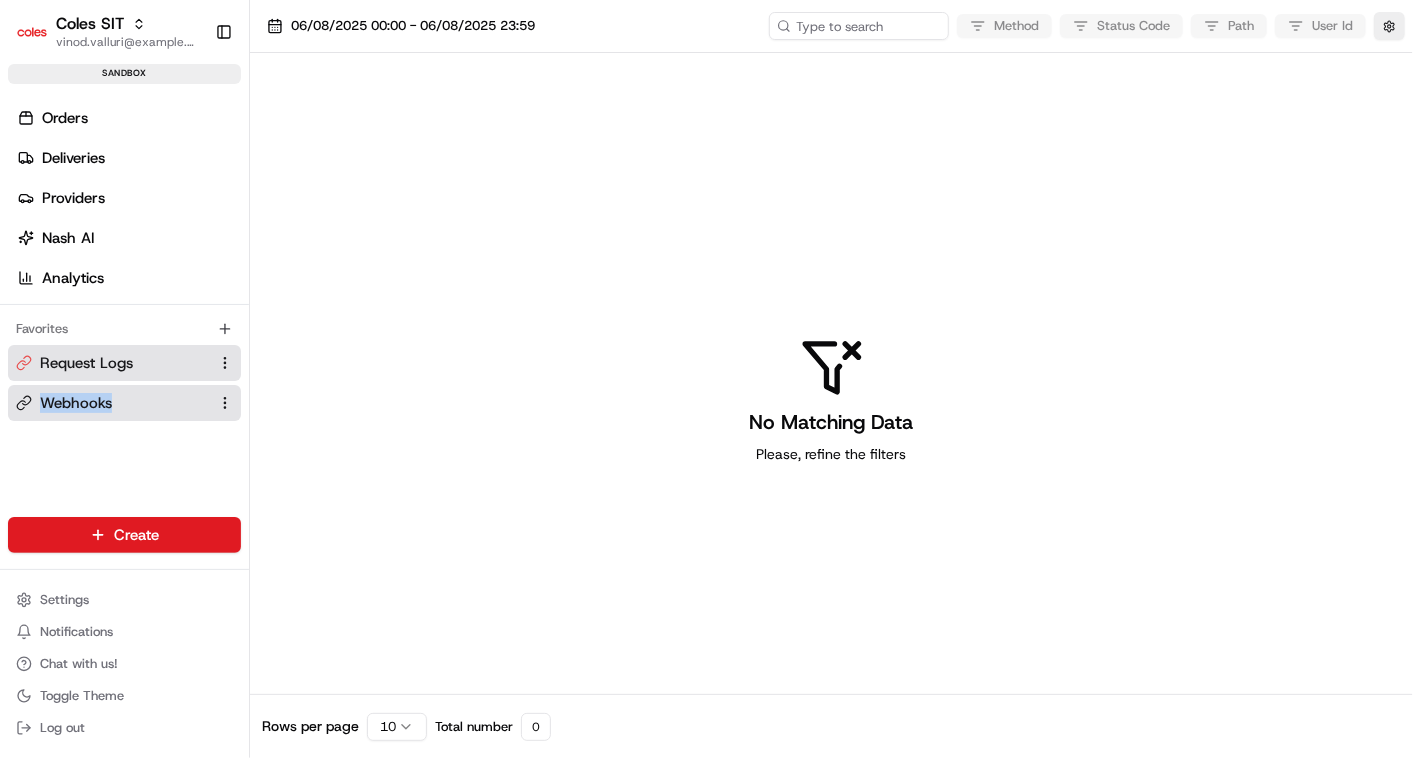 click on "Webhooks" at bounding box center (76, 403) 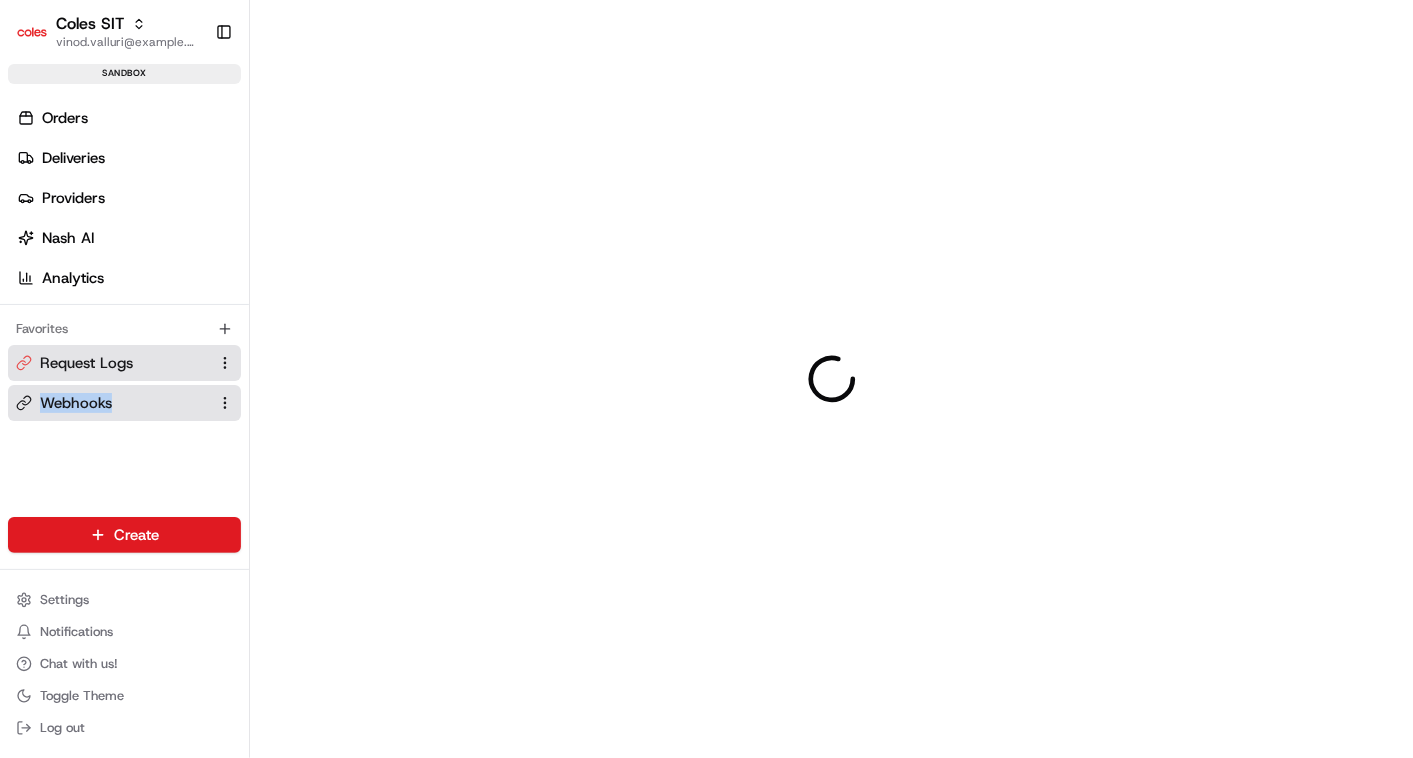 click on "Request Logs" at bounding box center [86, 363] 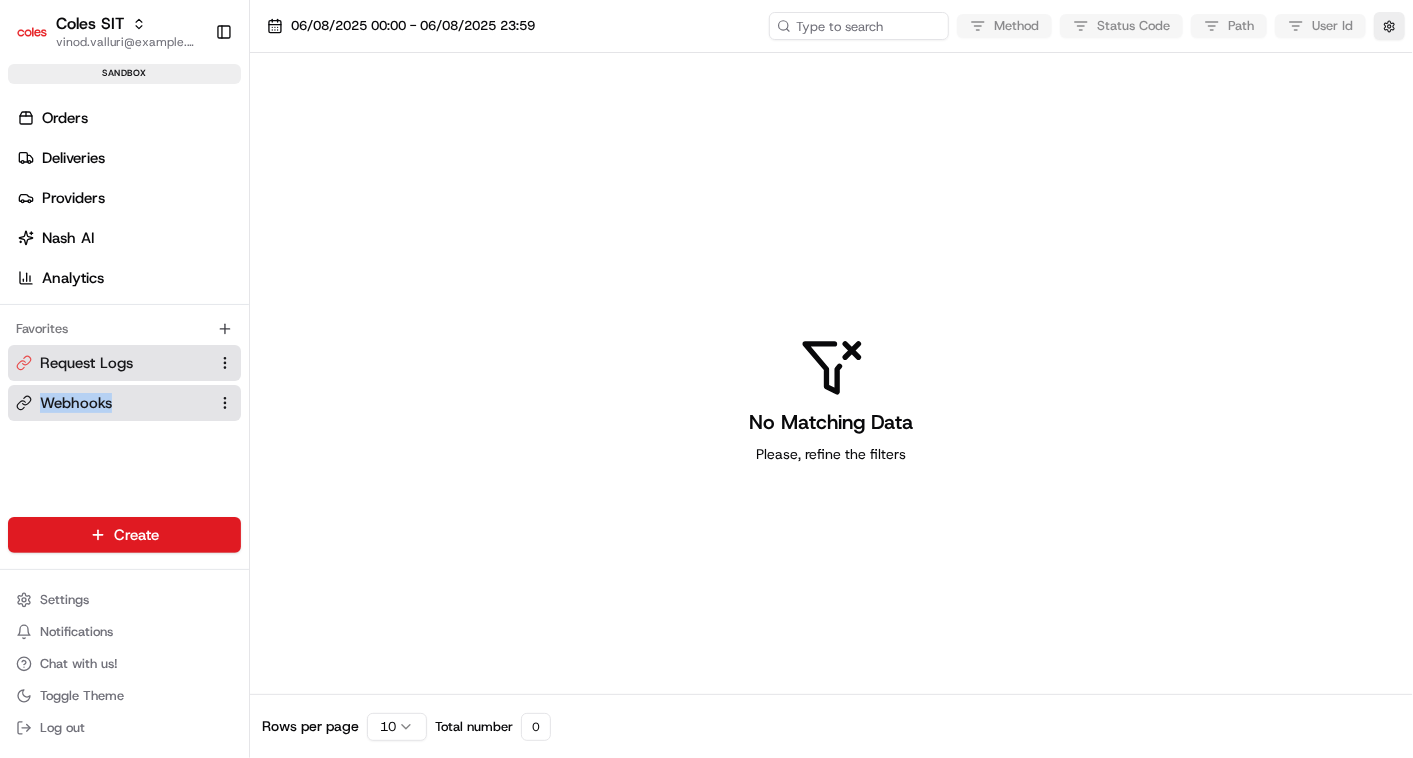 click on "Webhooks" at bounding box center (76, 403) 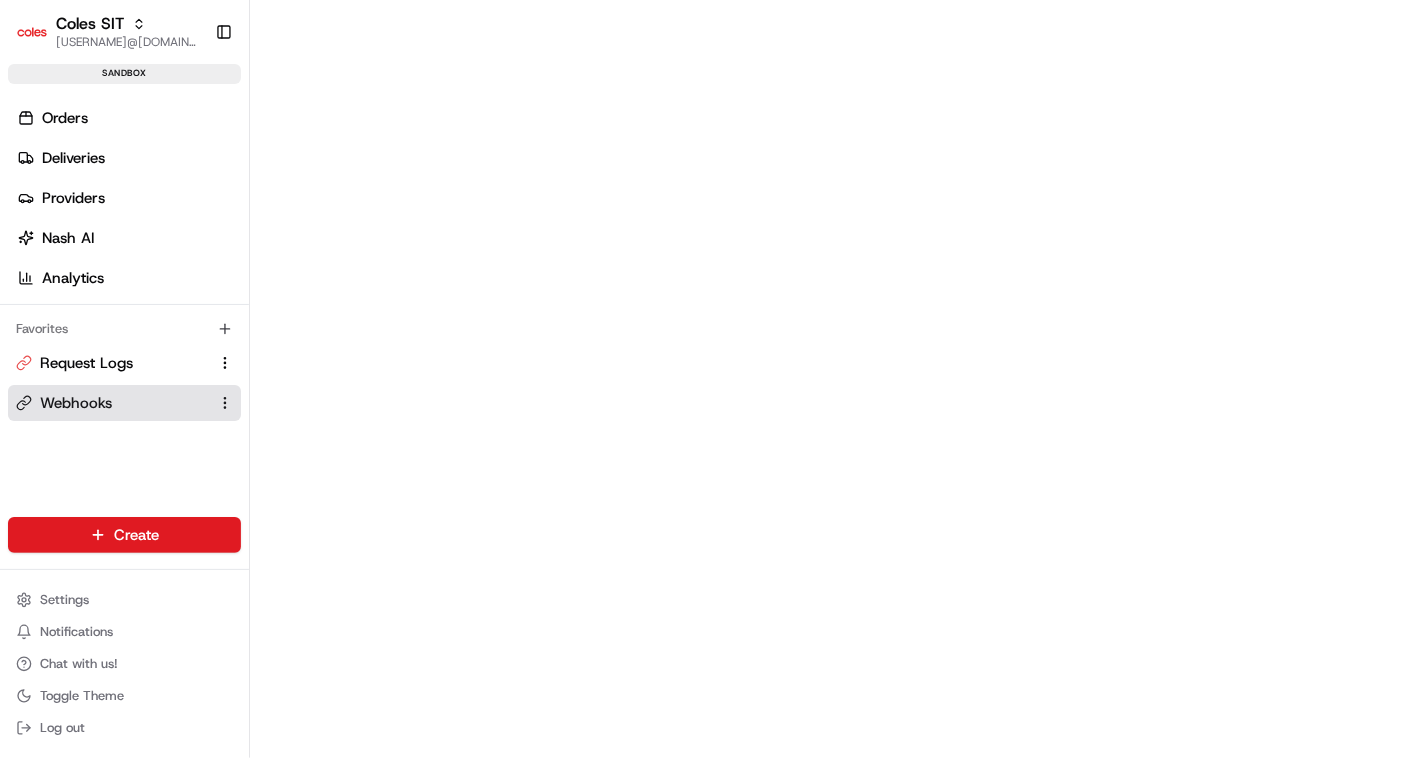 scroll, scrollTop: 0, scrollLeft: 0, axis: both 